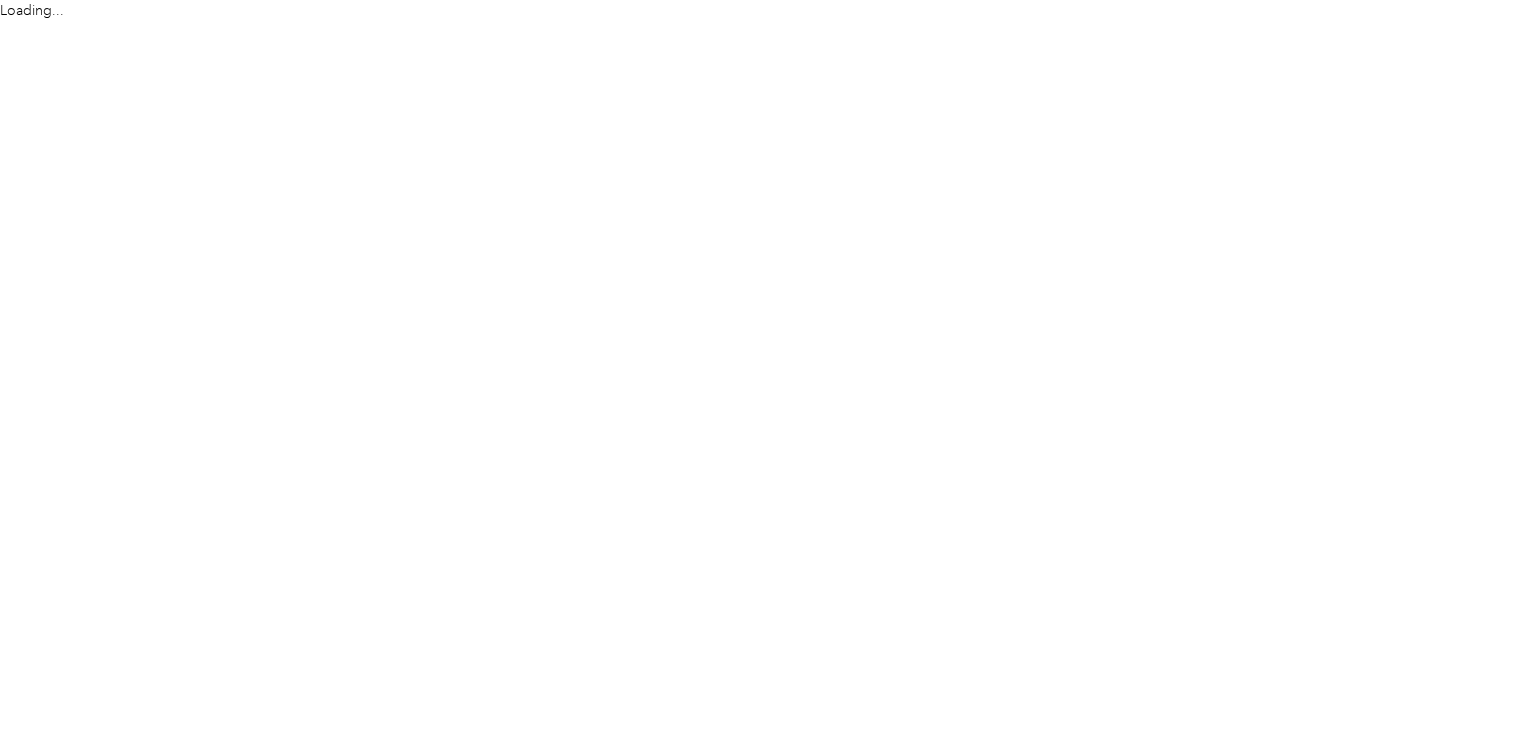 scroll, scrollTop: 0, scrollLeft: 0, axis: both 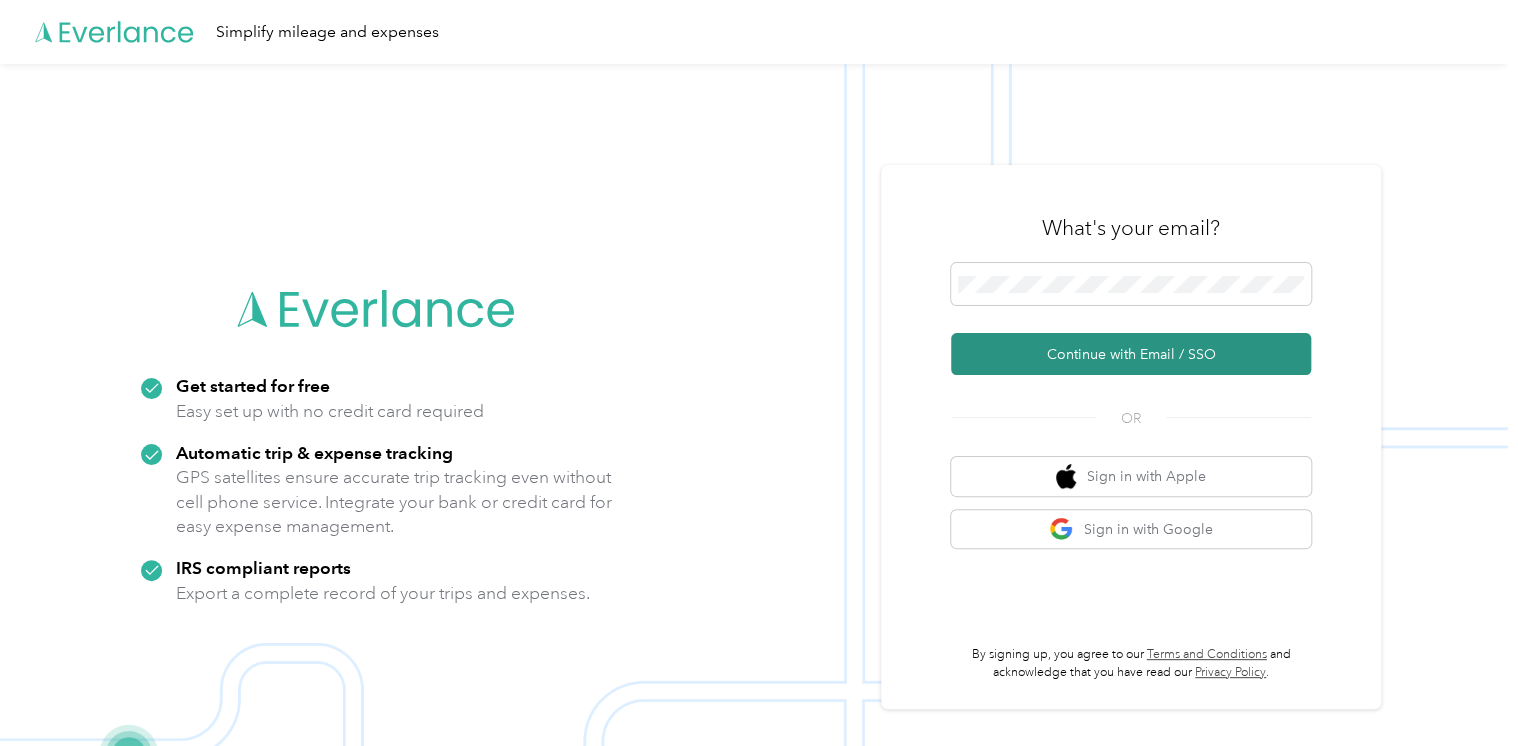 click on "Continue with Email / SSO" at bounding box center [1131, 354] 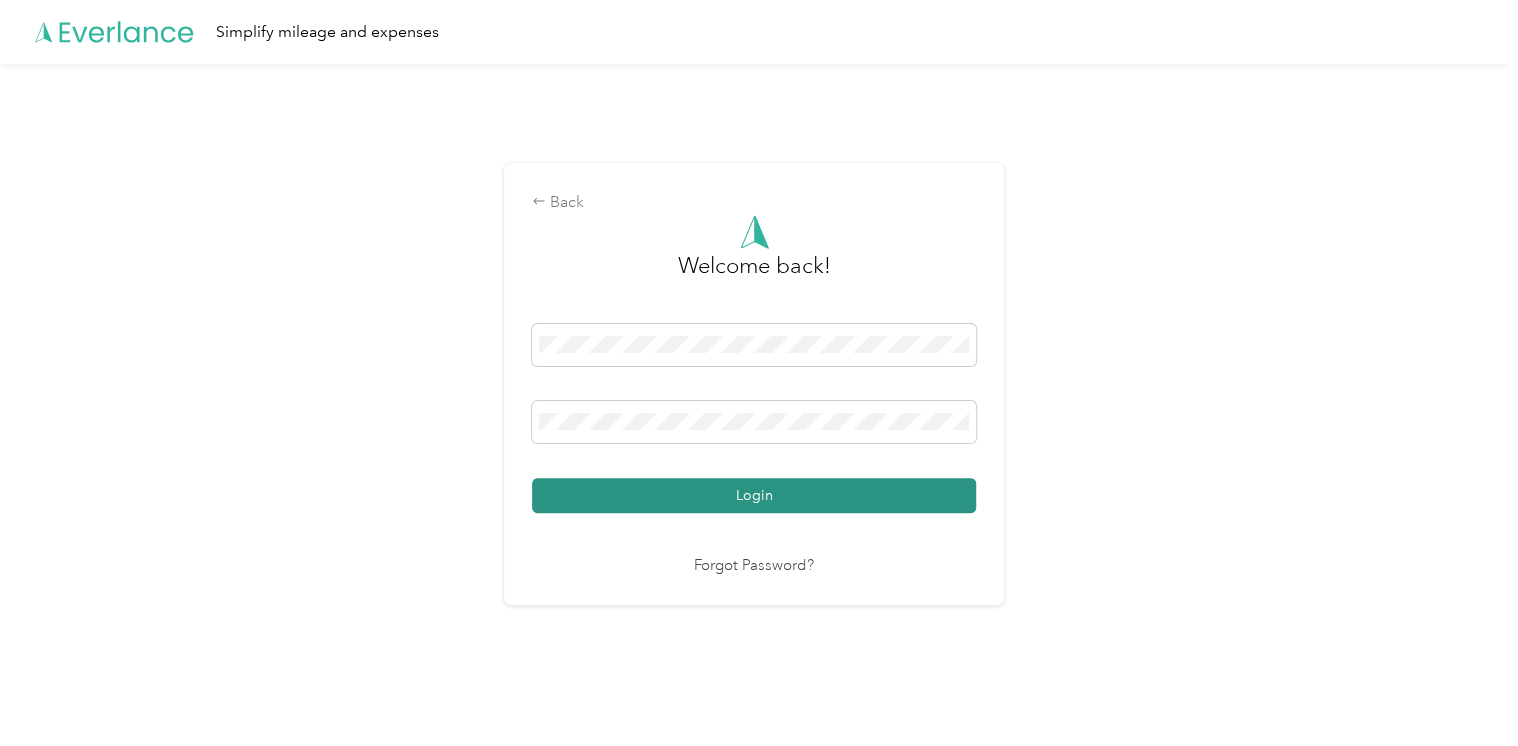 click on "Login" at bounding box center (754, 495) 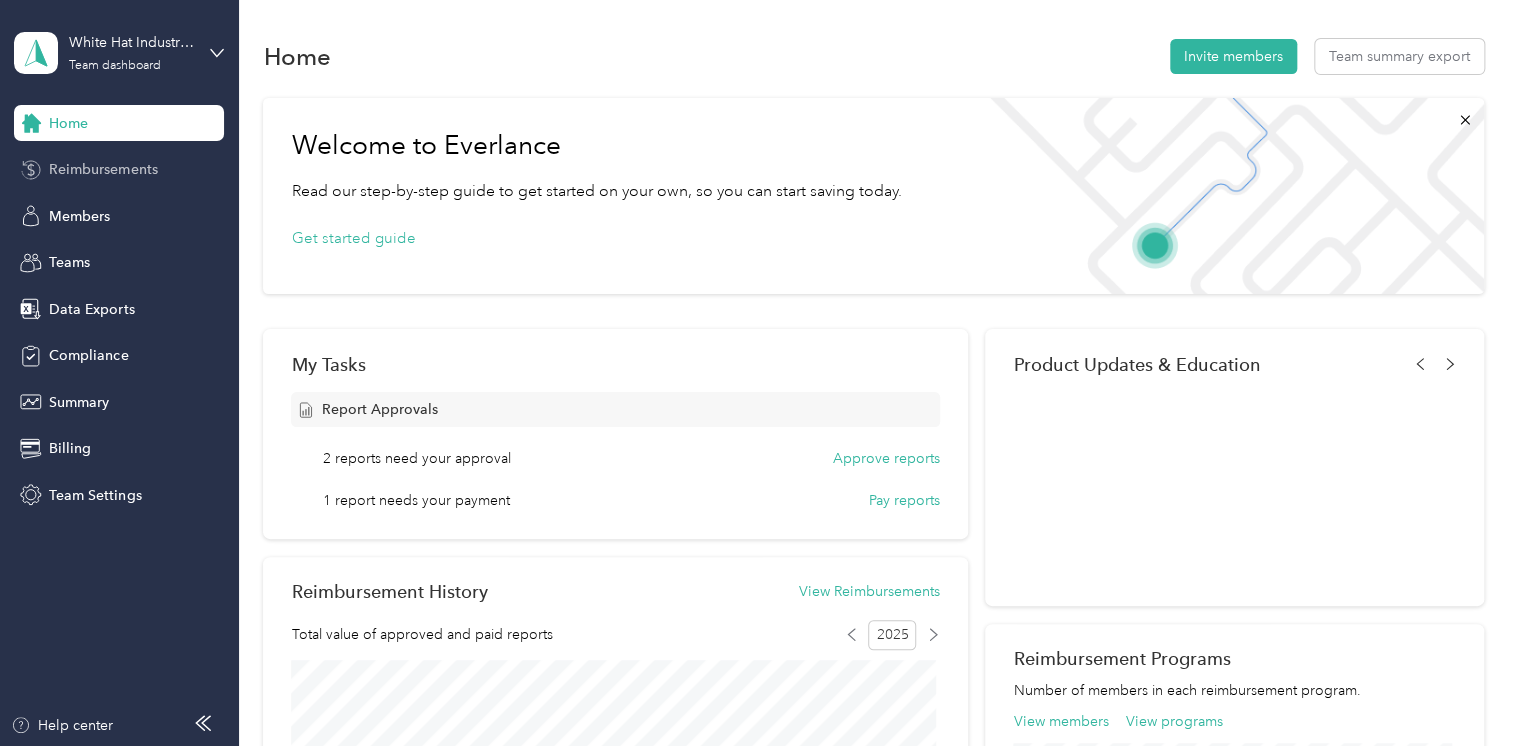 click on "Reimbursements" at bounding box center (103, 169) 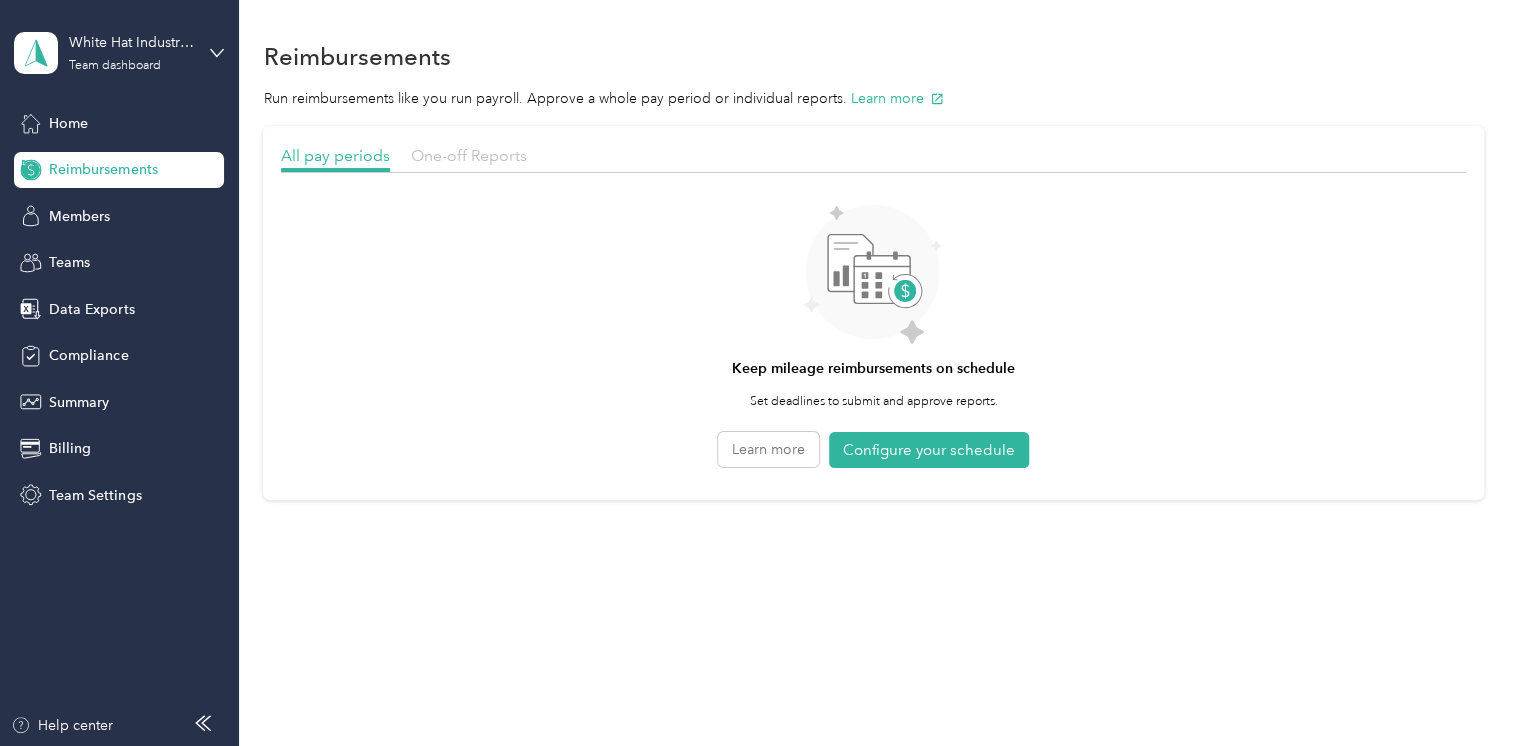 click on "One-off Reports" at bounding box center [469, 155] 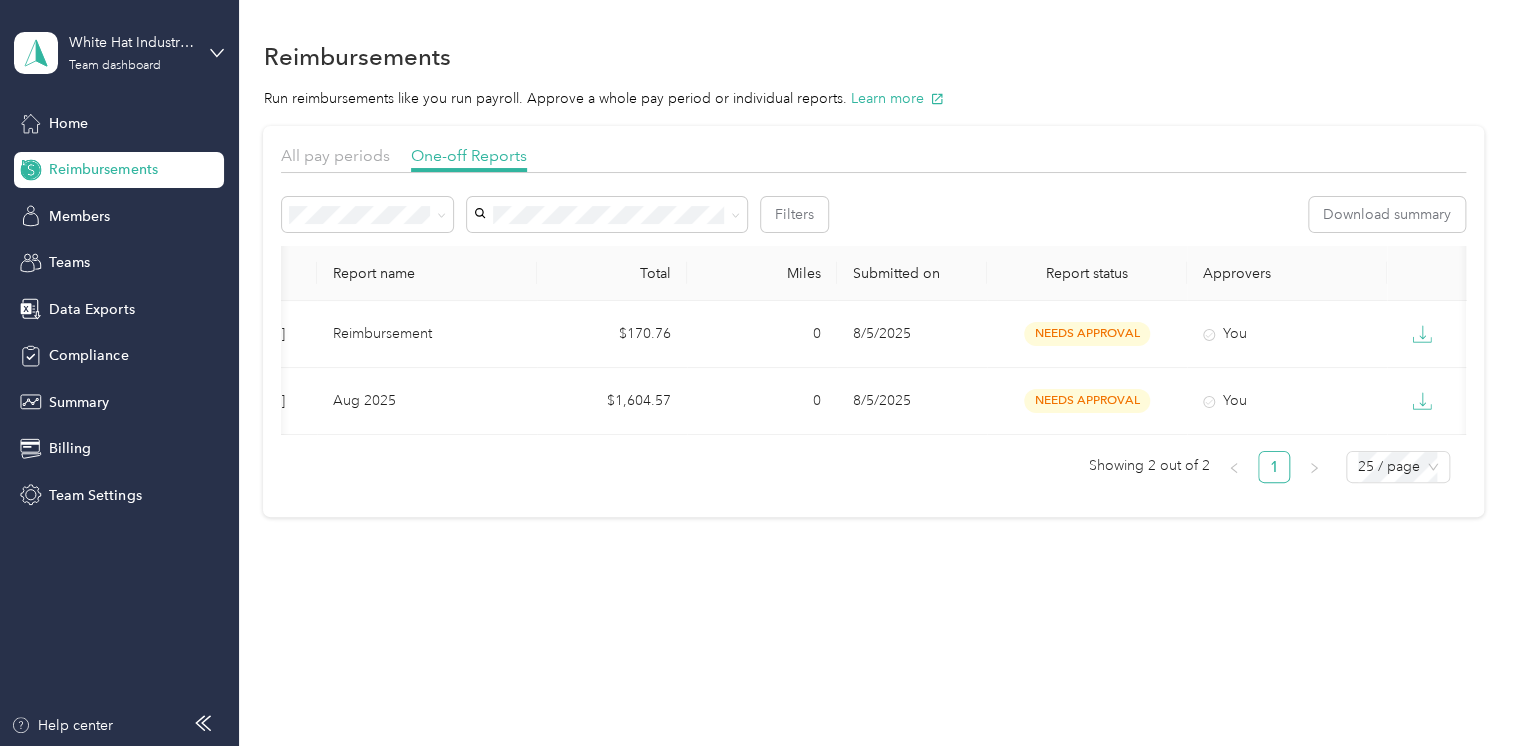 scroll, scrollTop: 0, scrollLeft: 216, axis: horizontal 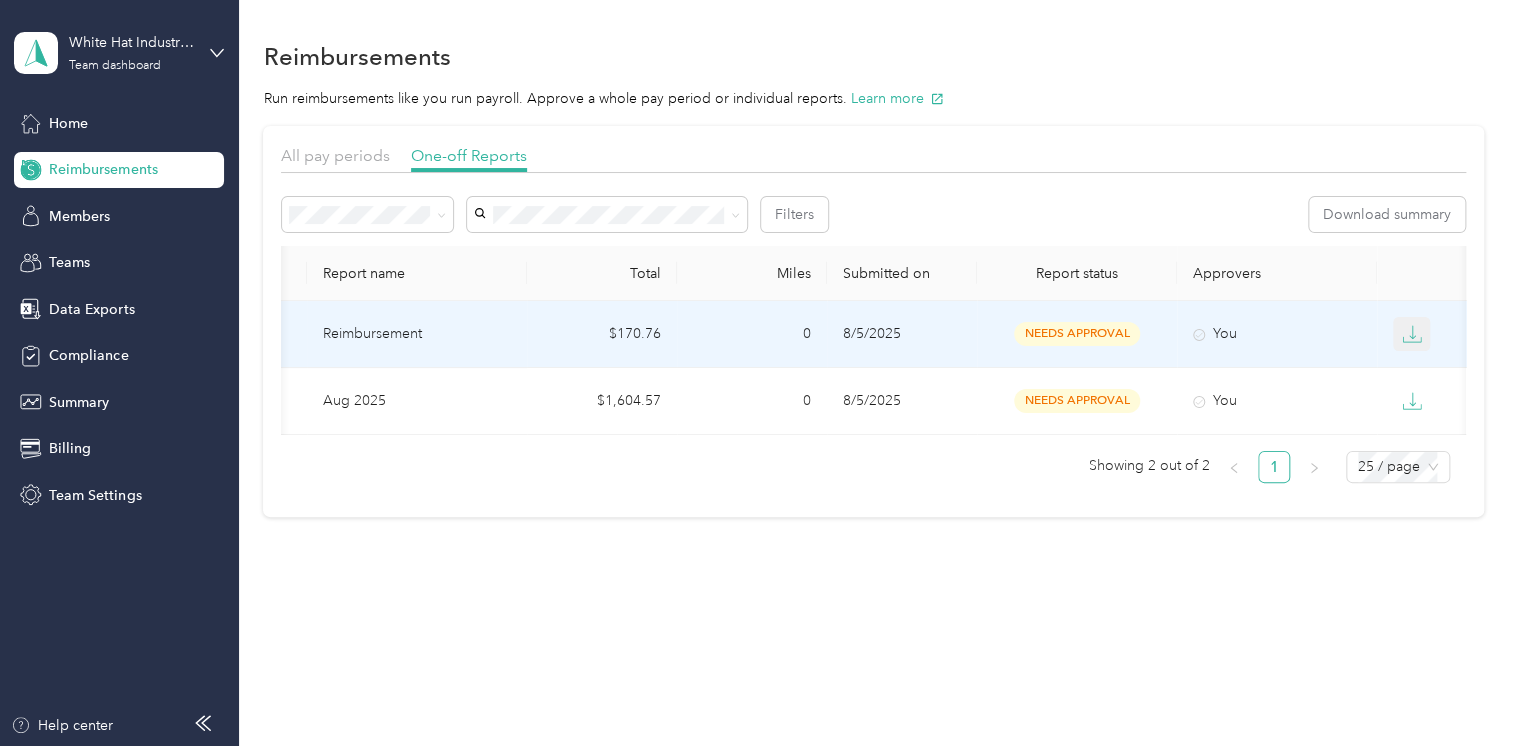 click 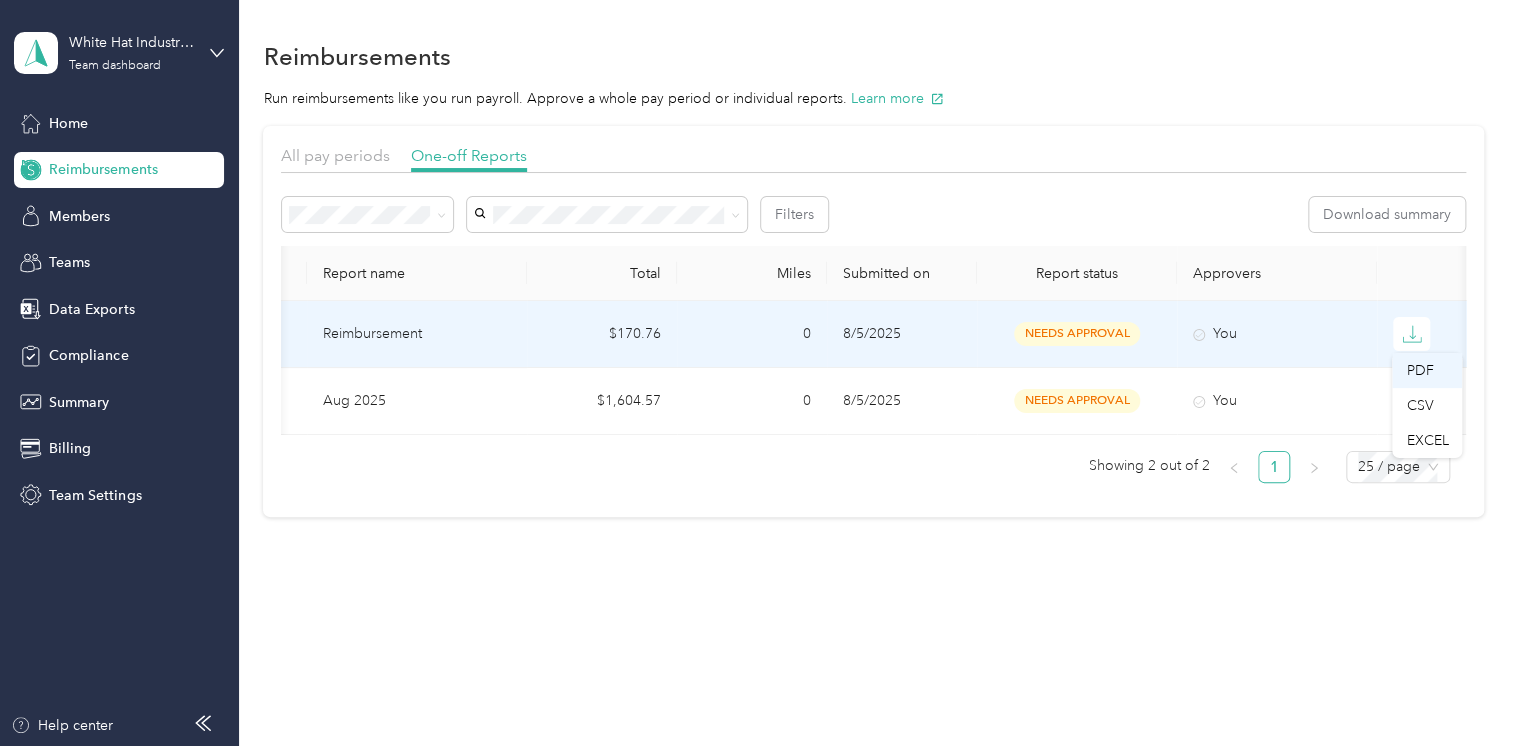 click on "PDF" at bounding box center [1427, 370] 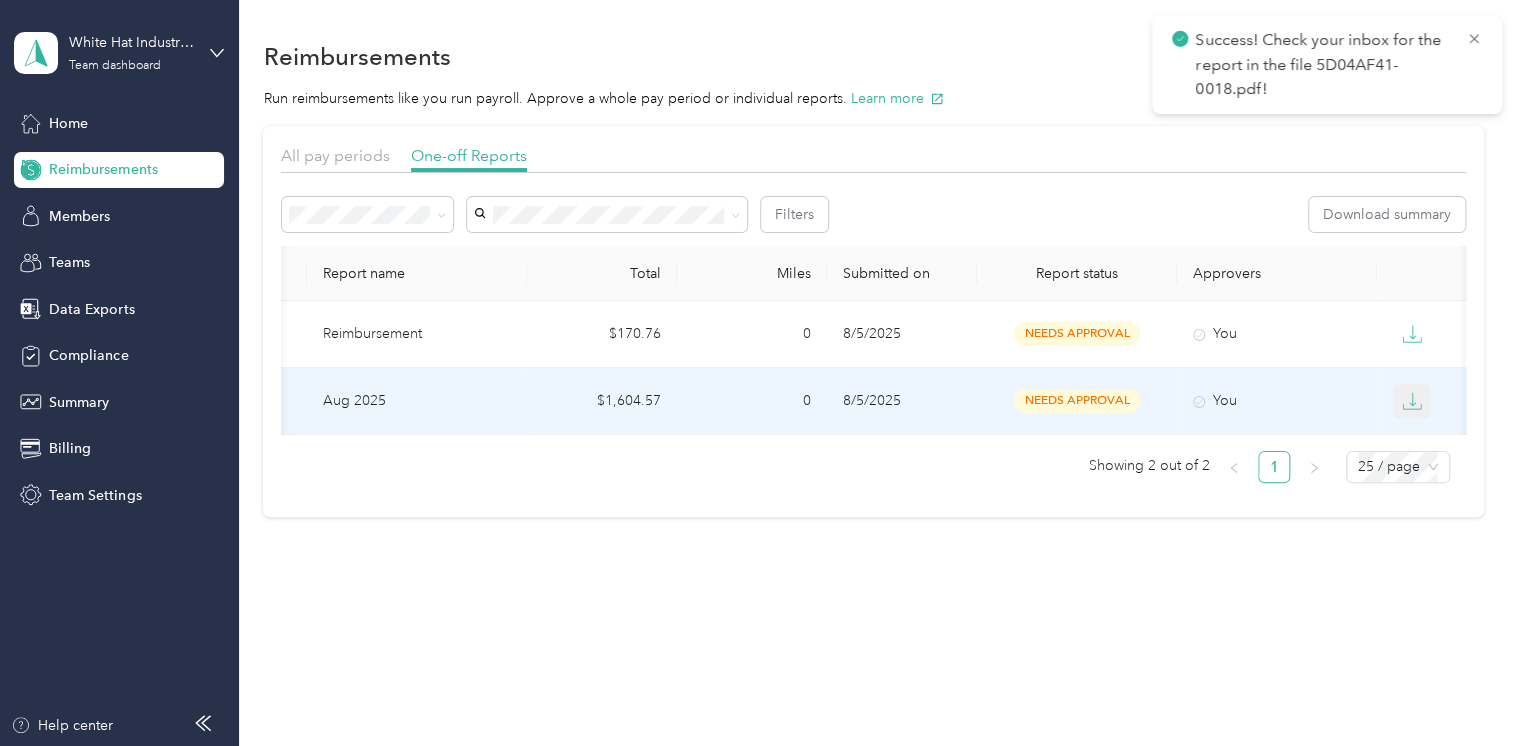 click 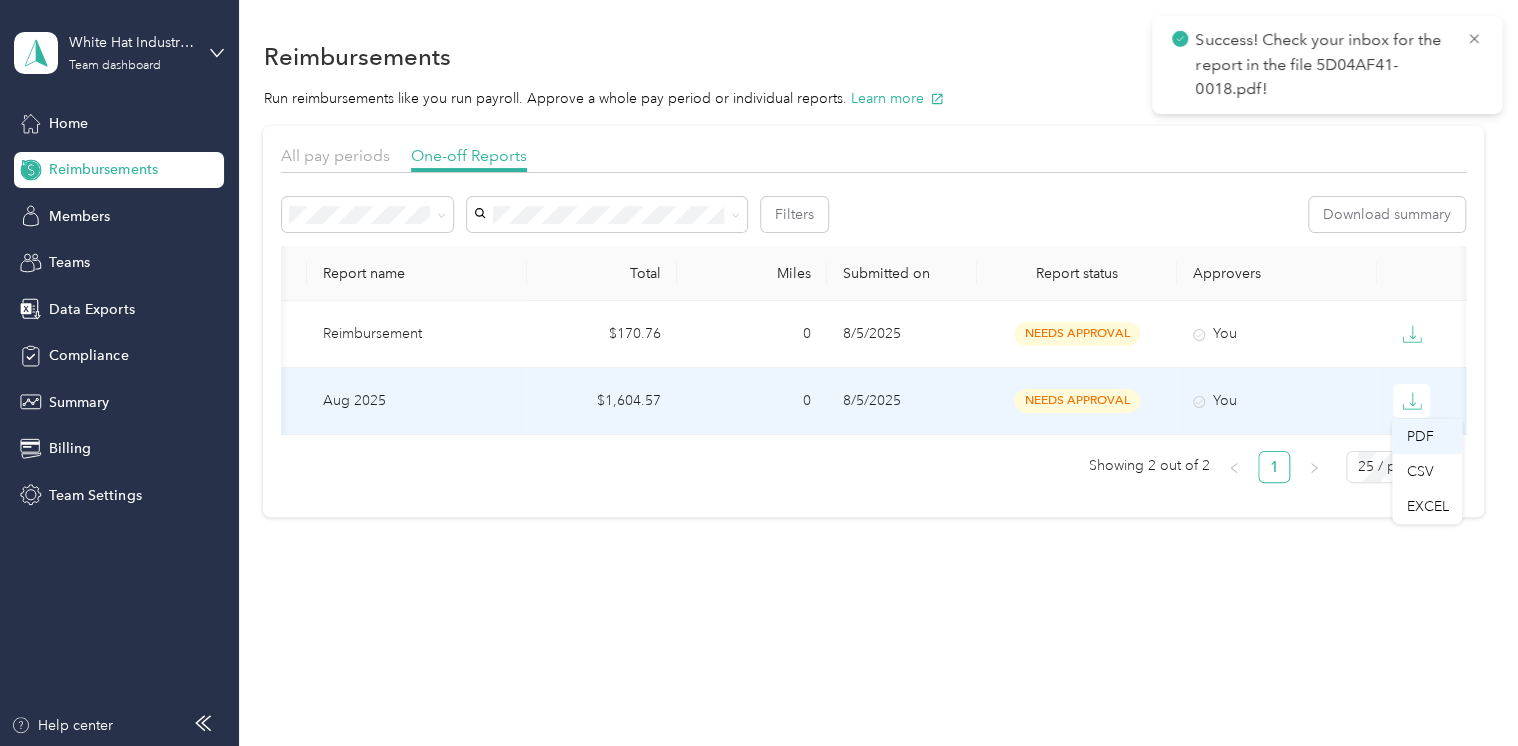 click on "PDF" at bounding box center [1427, 436] 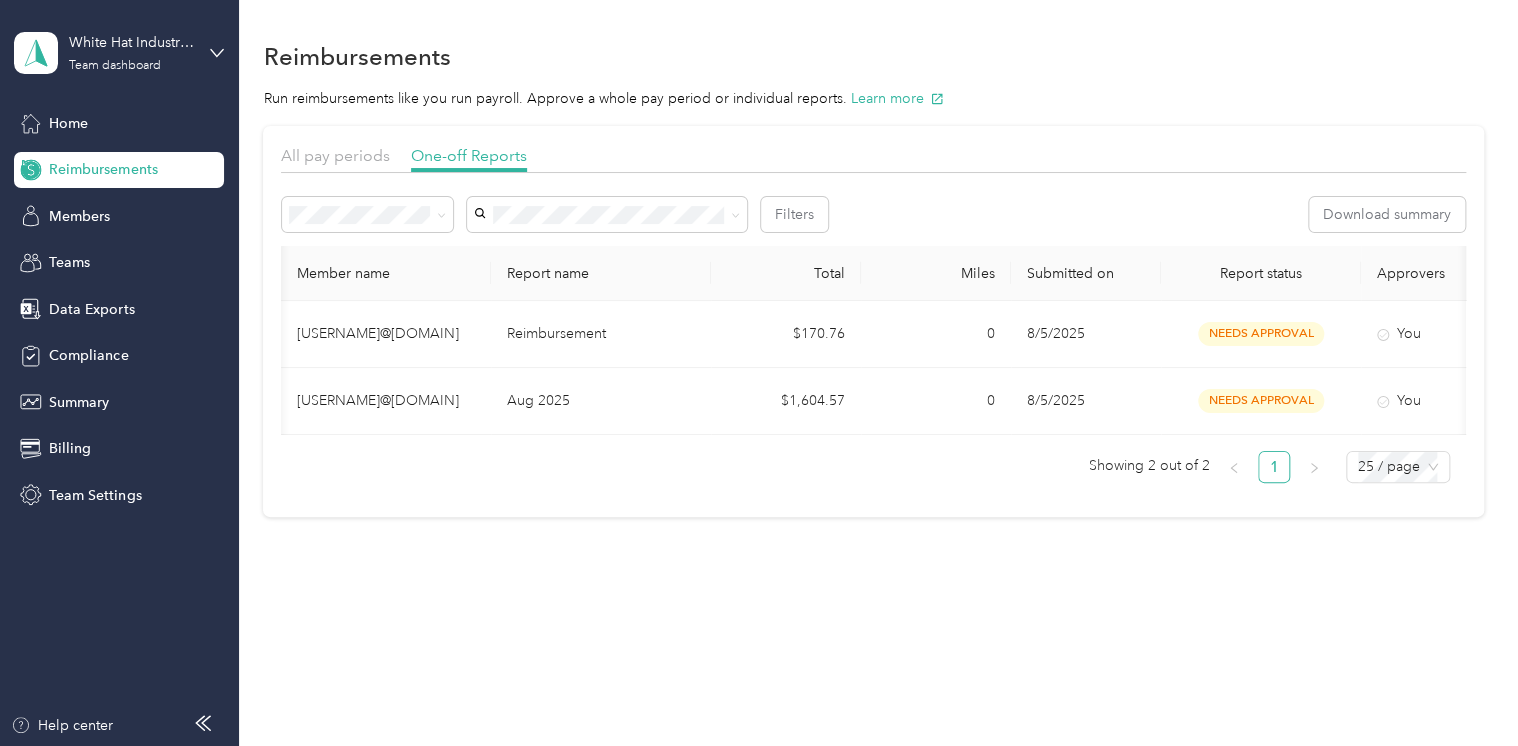 scroll, scrollTop: 0, scrollLeft: 0, axis: both 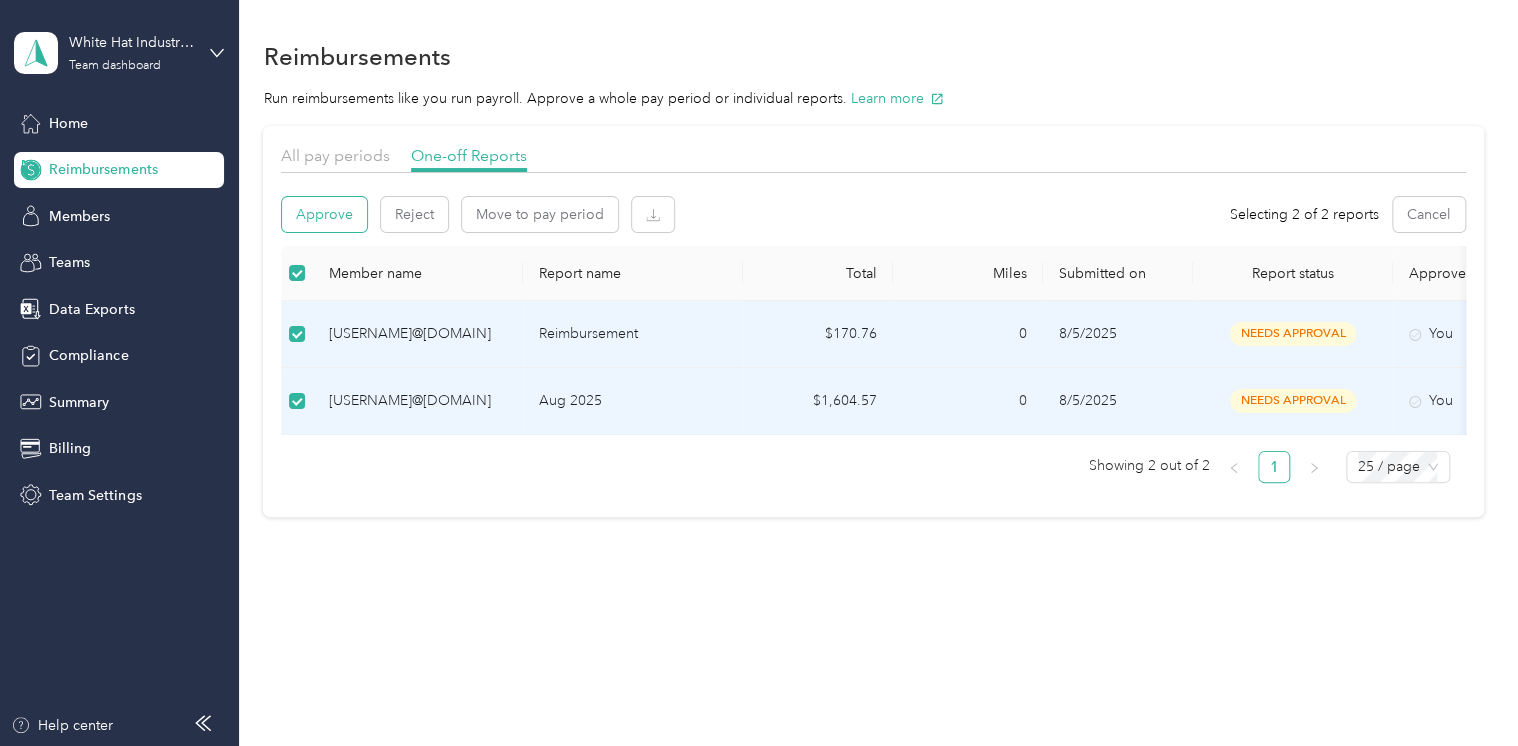 click on "Approve" at bounding box center [324, 214] 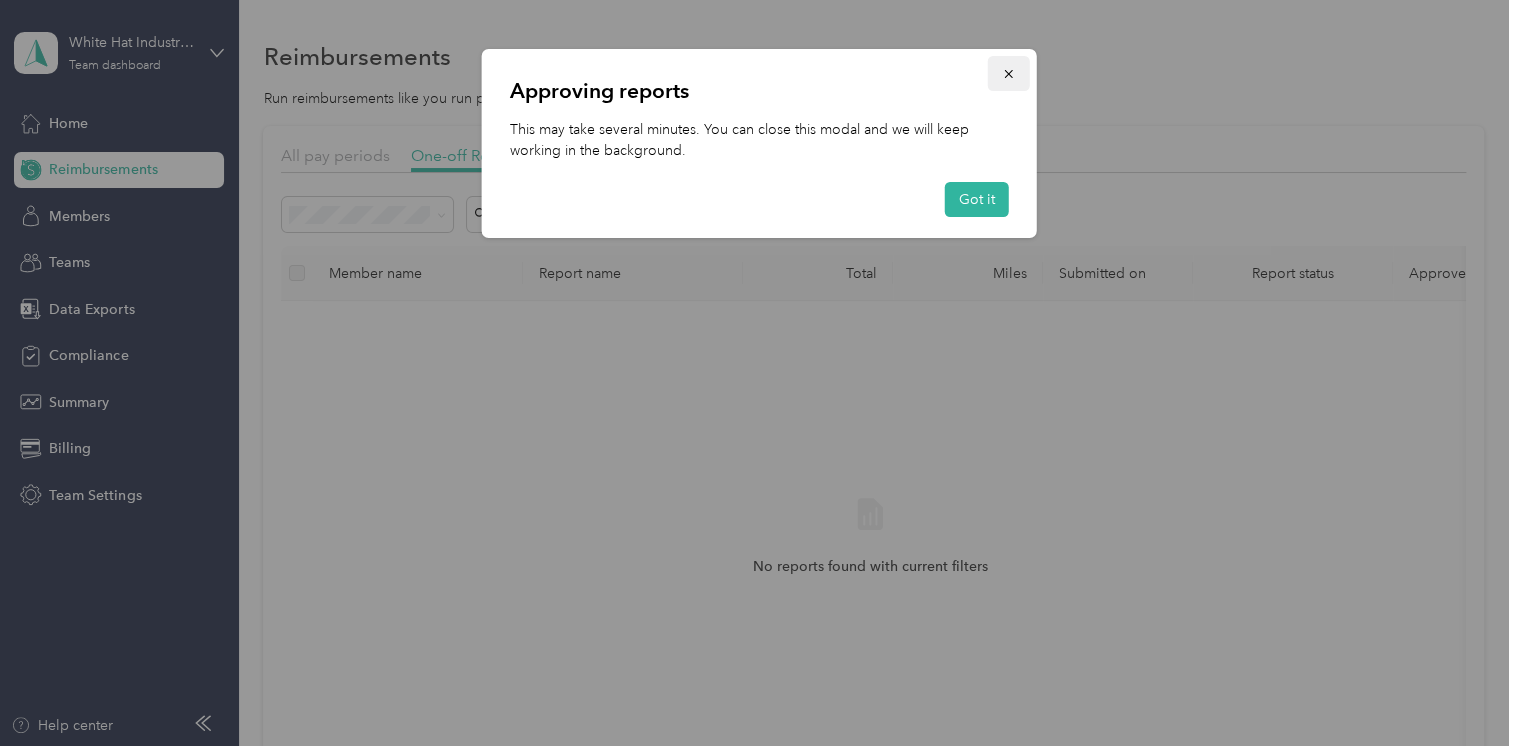 click 